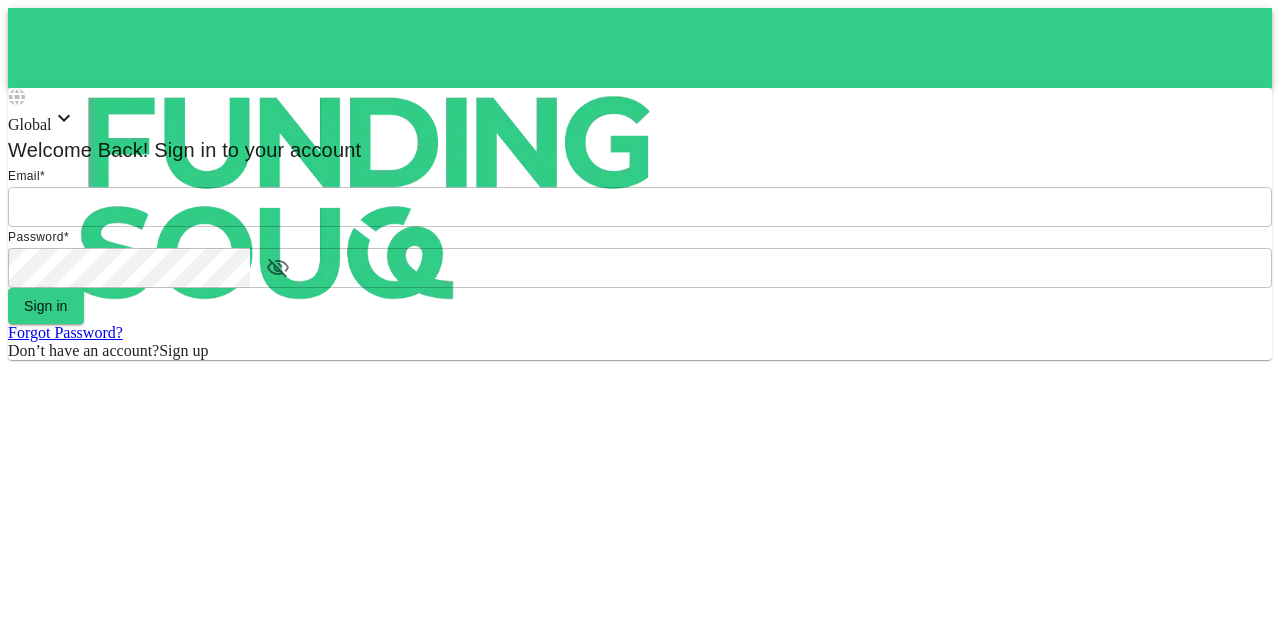 scroll, scrollTop: 0, scrollLeft: 0, axis: both 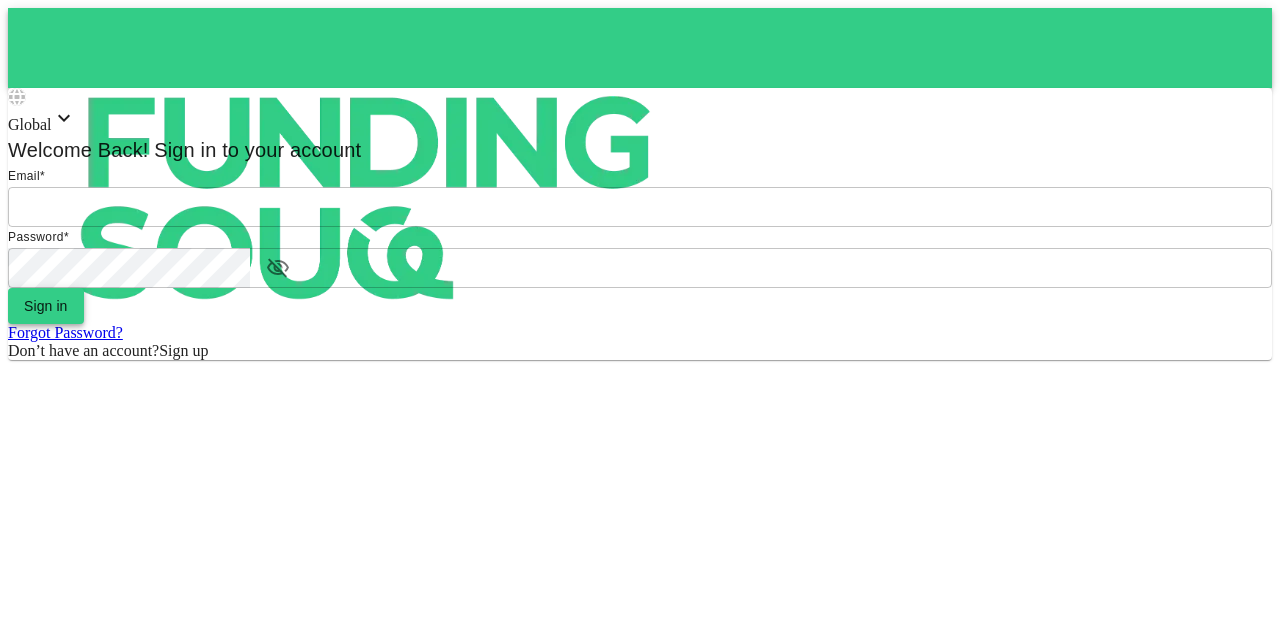 type on "[EMAIL]" 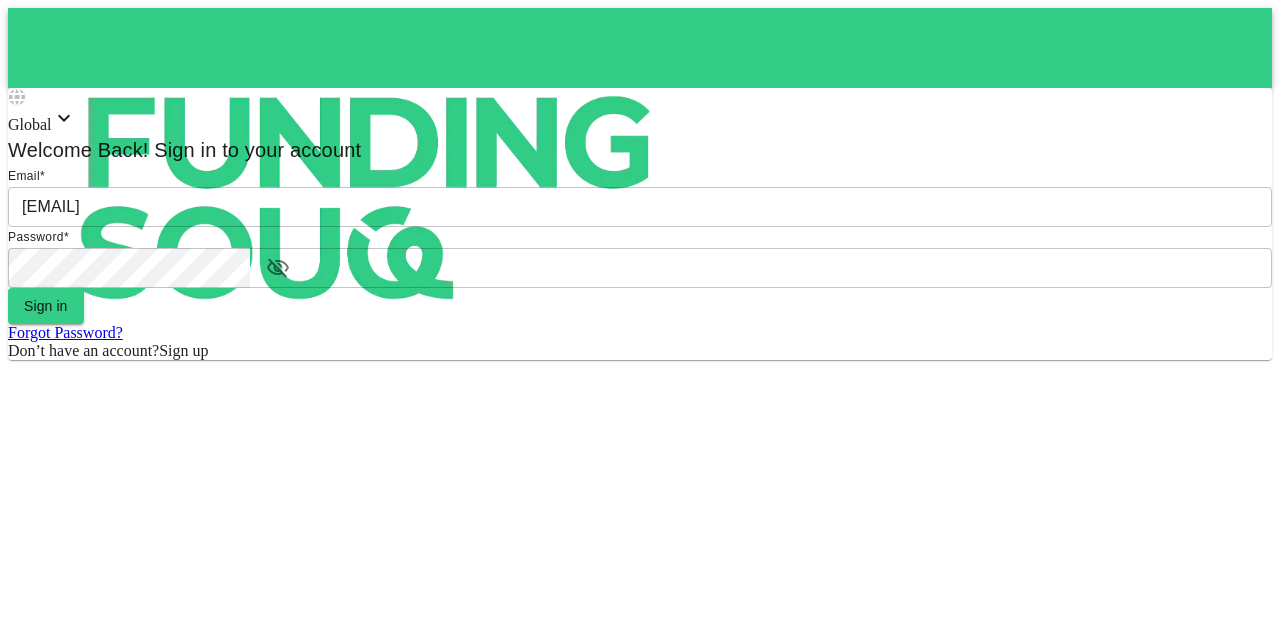click on "Sign in" at bounding box center [46, 306] 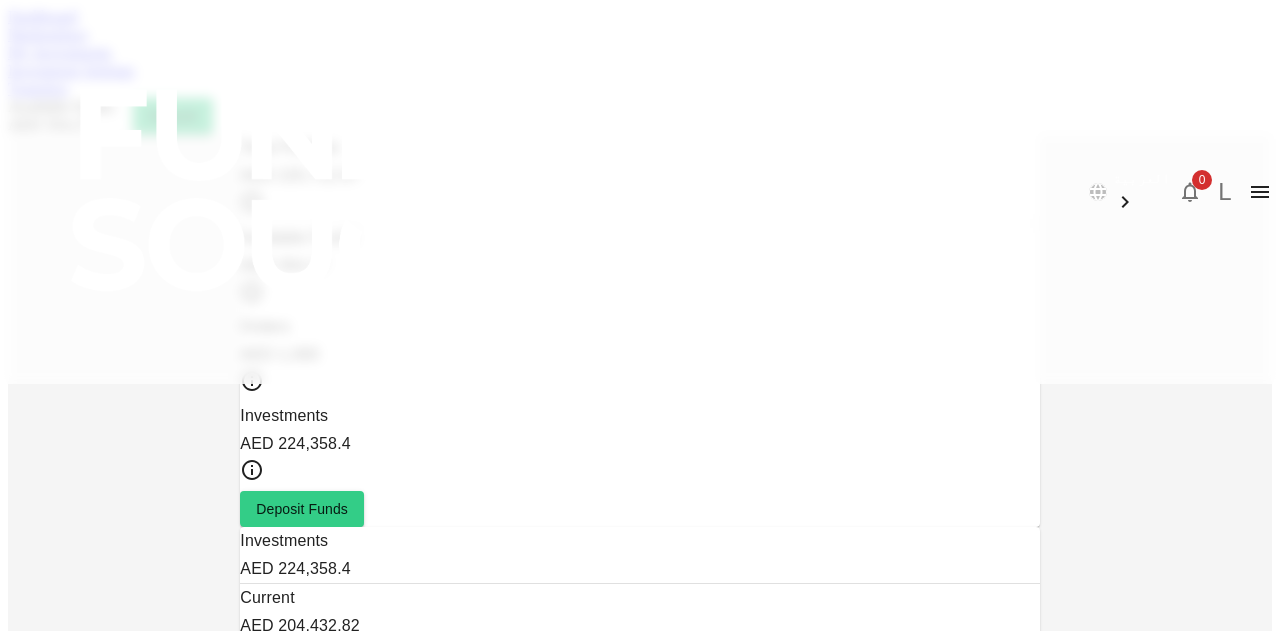 click on "Transfers" at bounding box center (38, 88) 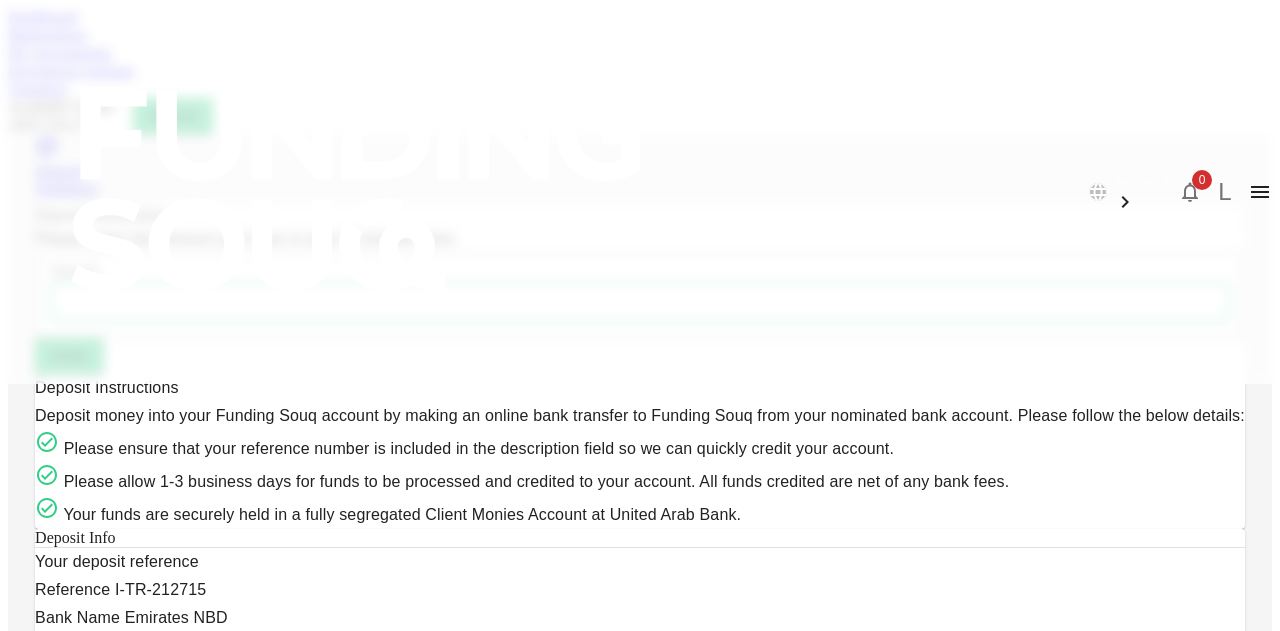 click on "Investment Settings" at bounding box center (71, 70) 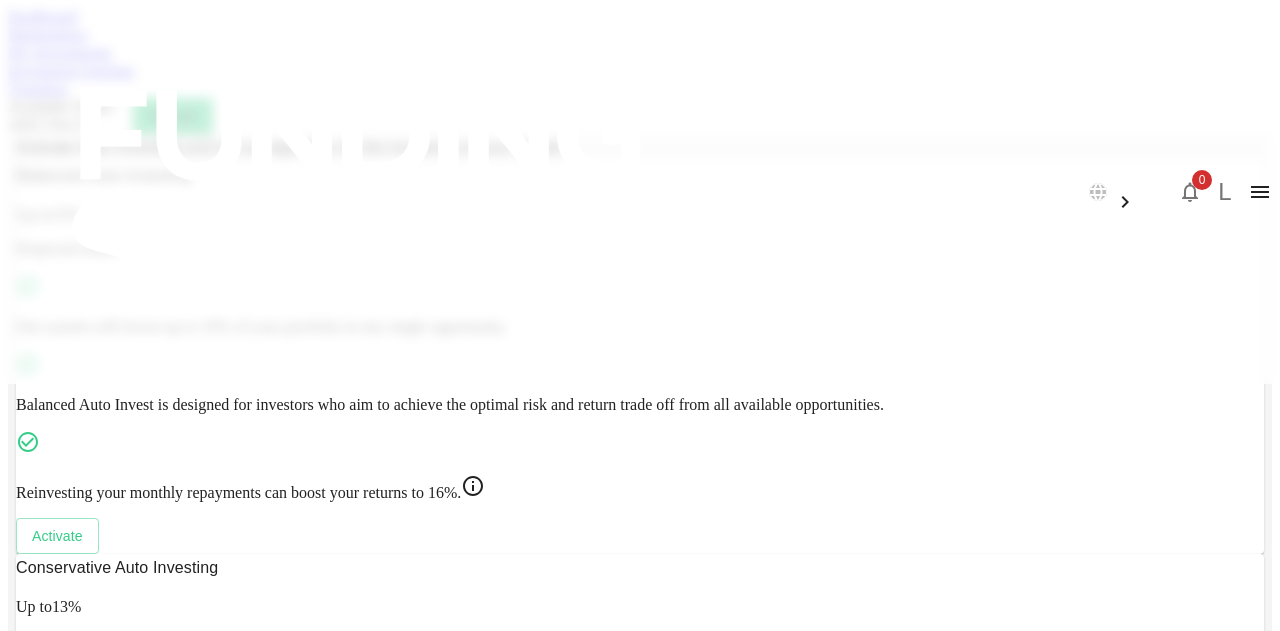 click on "Dashboard Marketplace My Investments Investment Settings Transfers Available Funds : AED   354.27 Deposit" at bounding box center [640, 71] 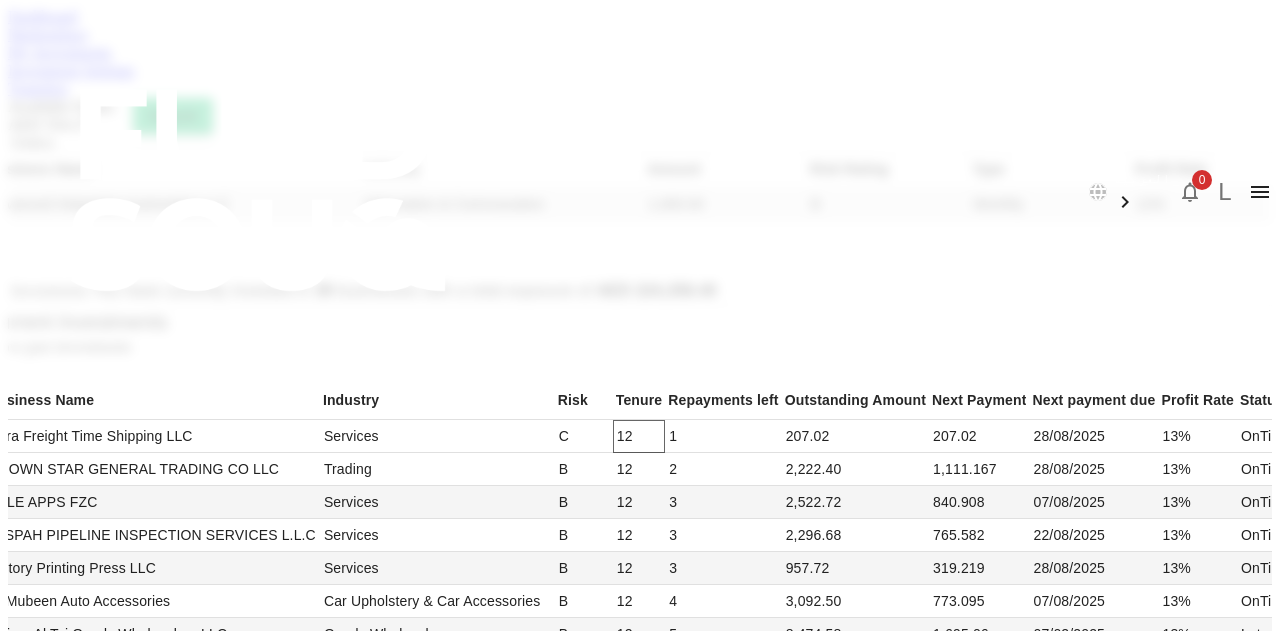 scroll, scrollTop: 0, scrollLeft: 0, axis: both 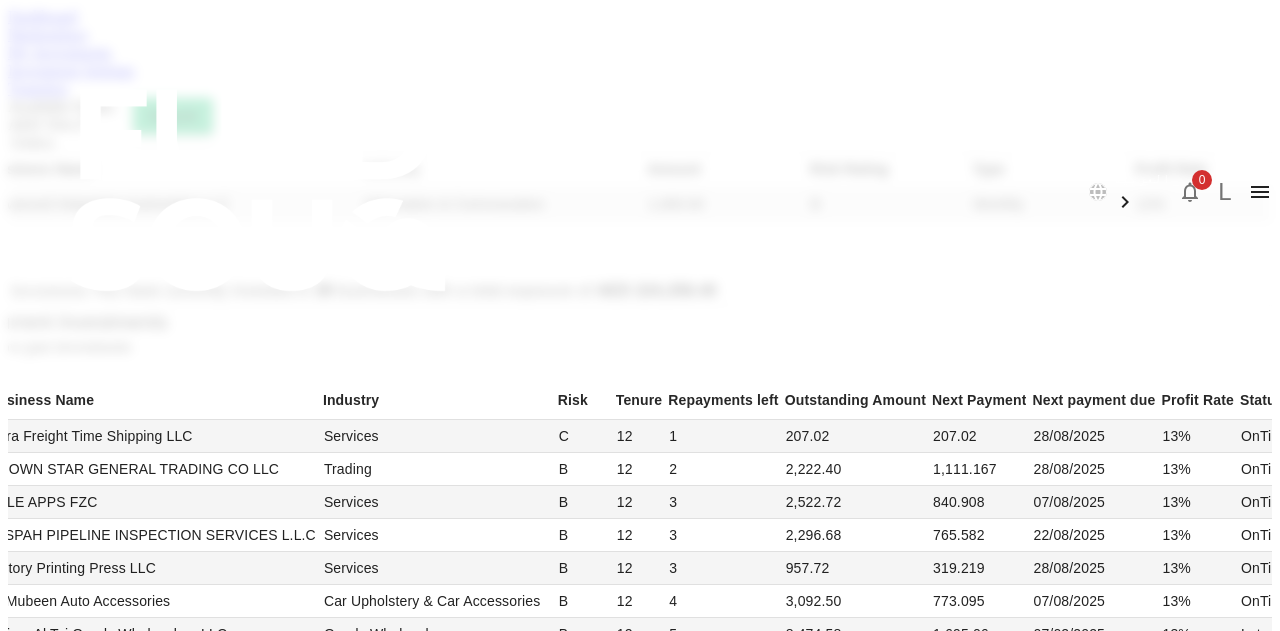click on "Marketplace" at bounding box center [48, 34] 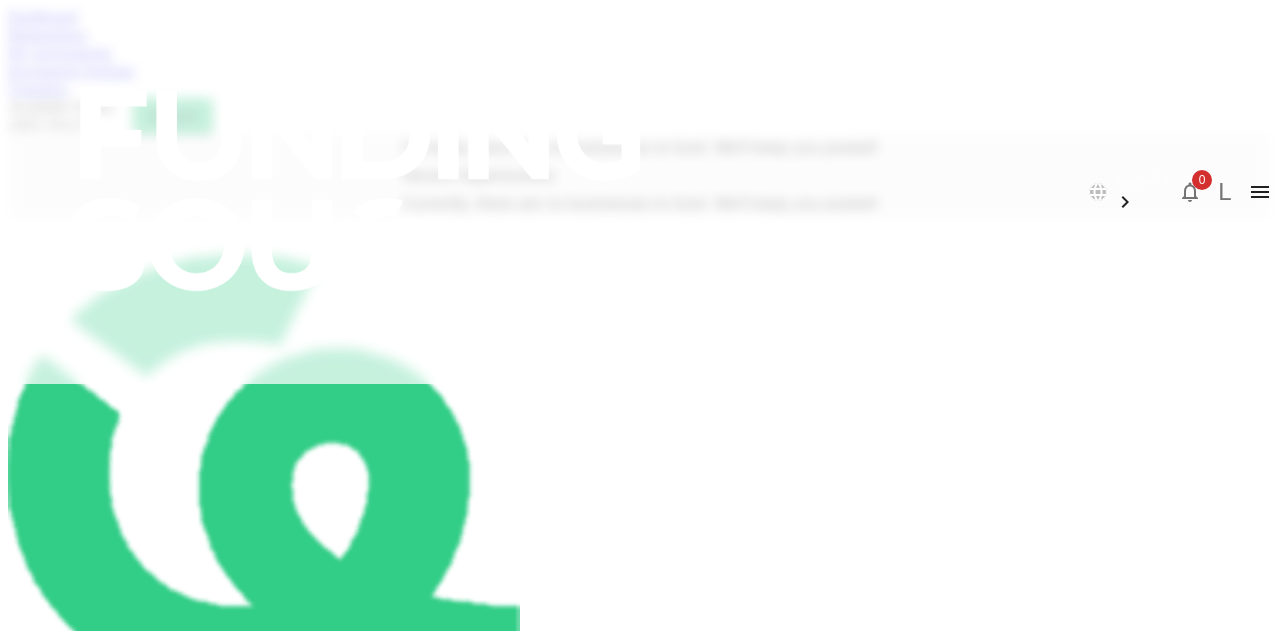 click on "العربية 0 L" at bounding box center [640, 192] 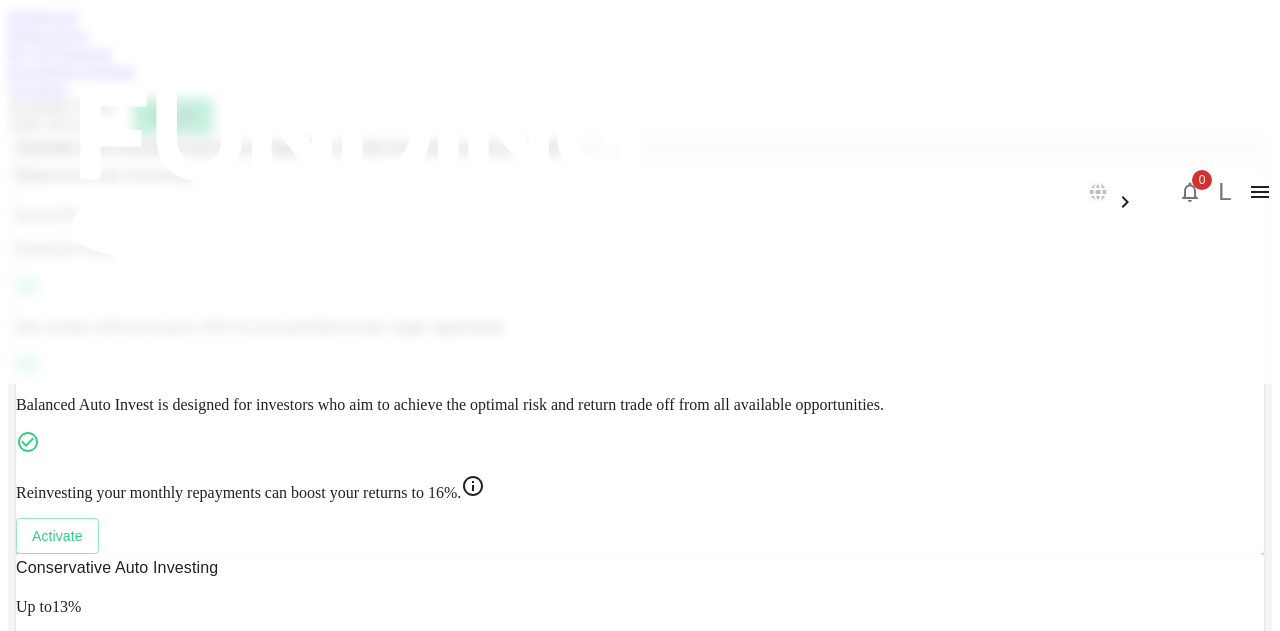 click on "My Investments" at bounding box center (60, 52) 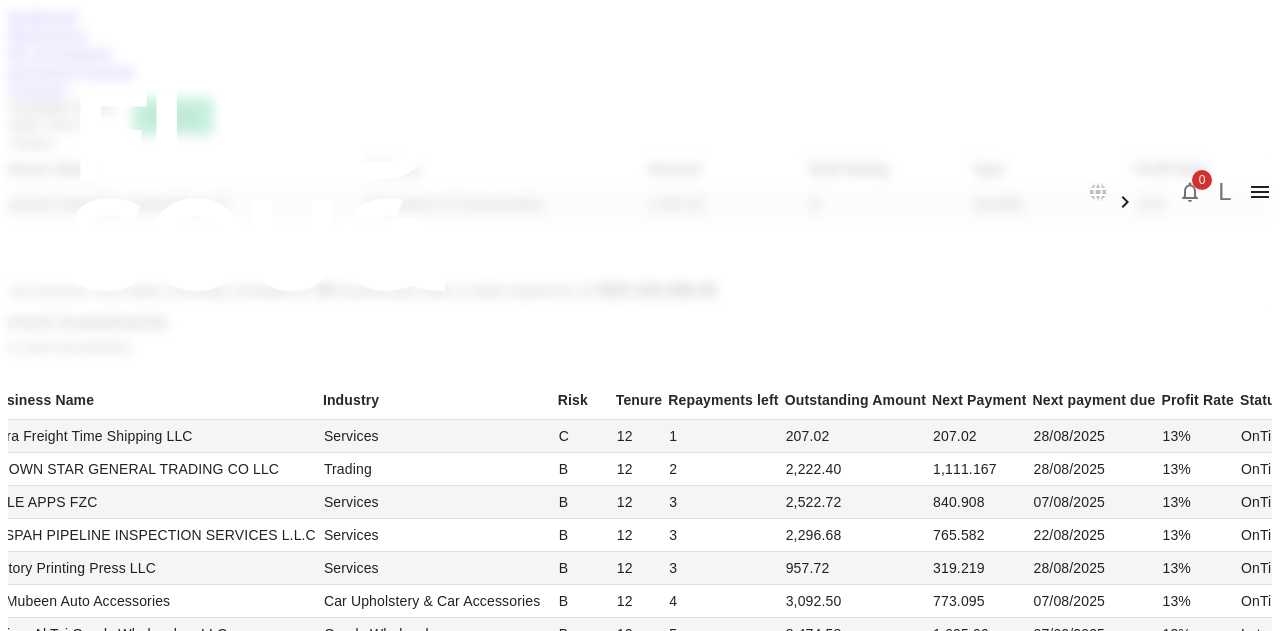 click on "العربية 0 L" at bounding box center (640, 192) 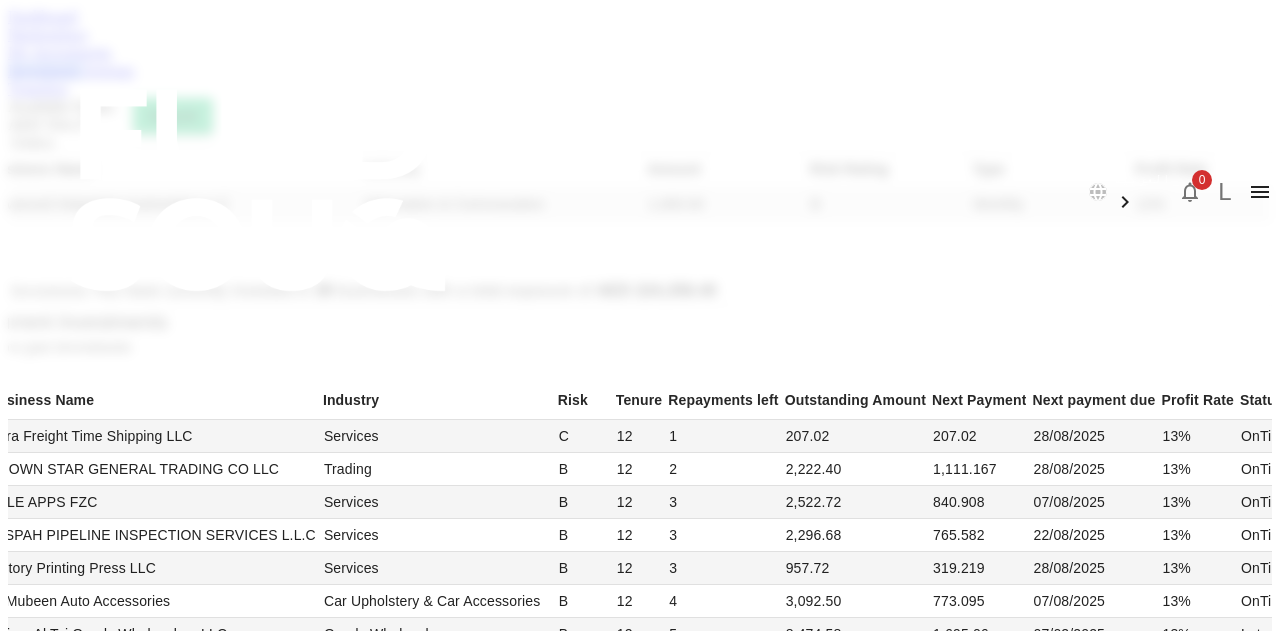 click on "Investment Settings" at bounding box center (71, 70) 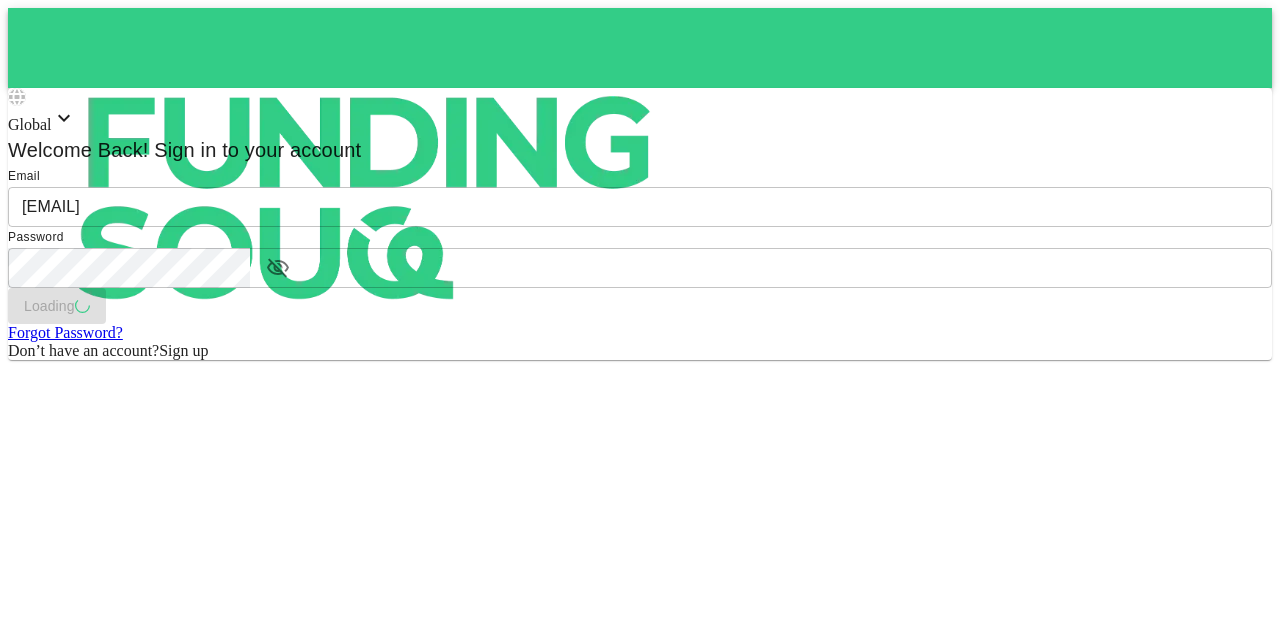 scroll, scrollTop: 0, scrollLeft: 0, axis: both 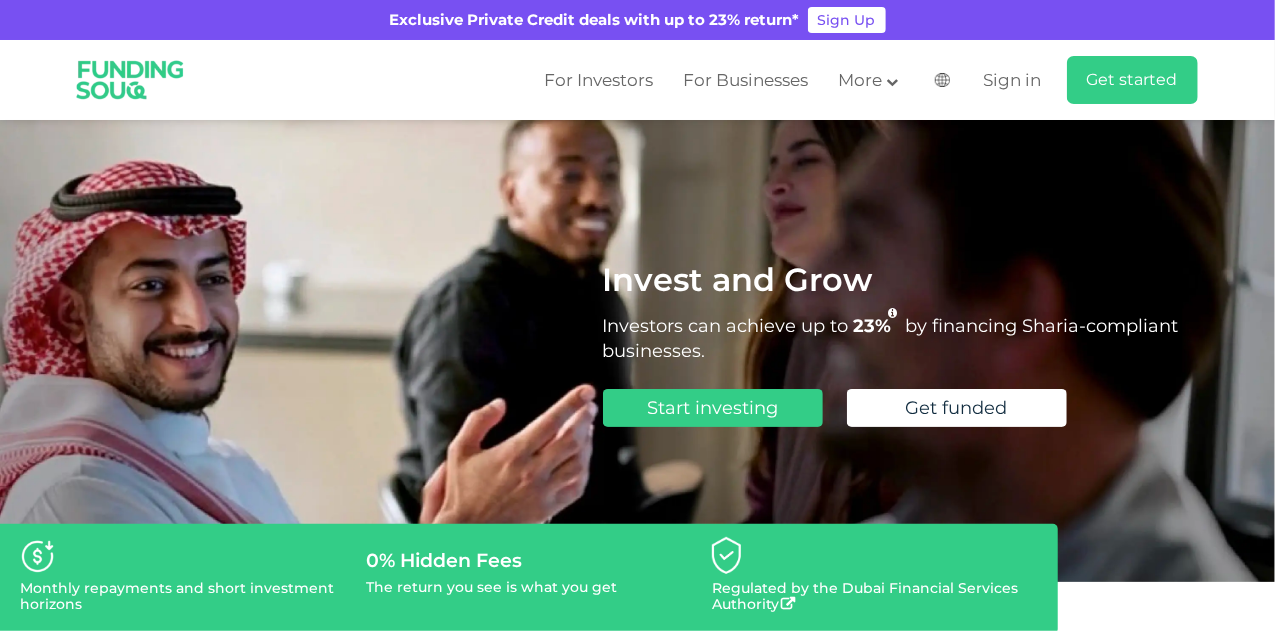 click on "Invest and Grow
Investors can achieve up to
23%
by financing Sharia-compliant businesses.
Start investing
Get funded" at bounding box center [898, 351] 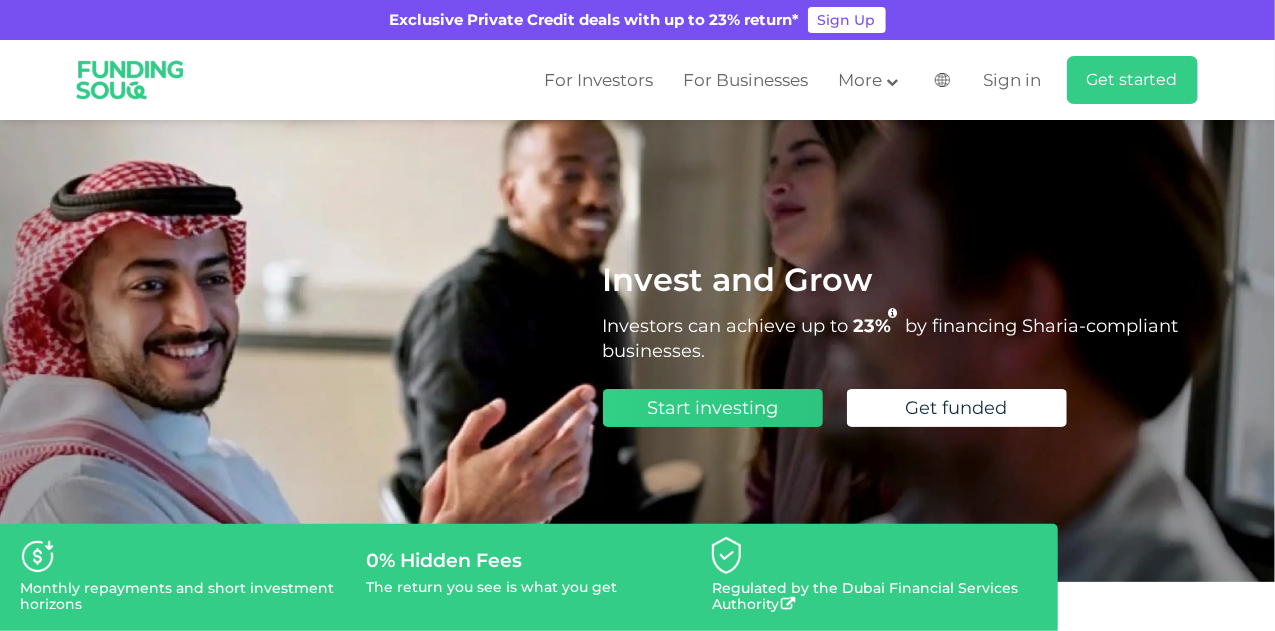 click on "Start investing" at bounding box center (713, 408) 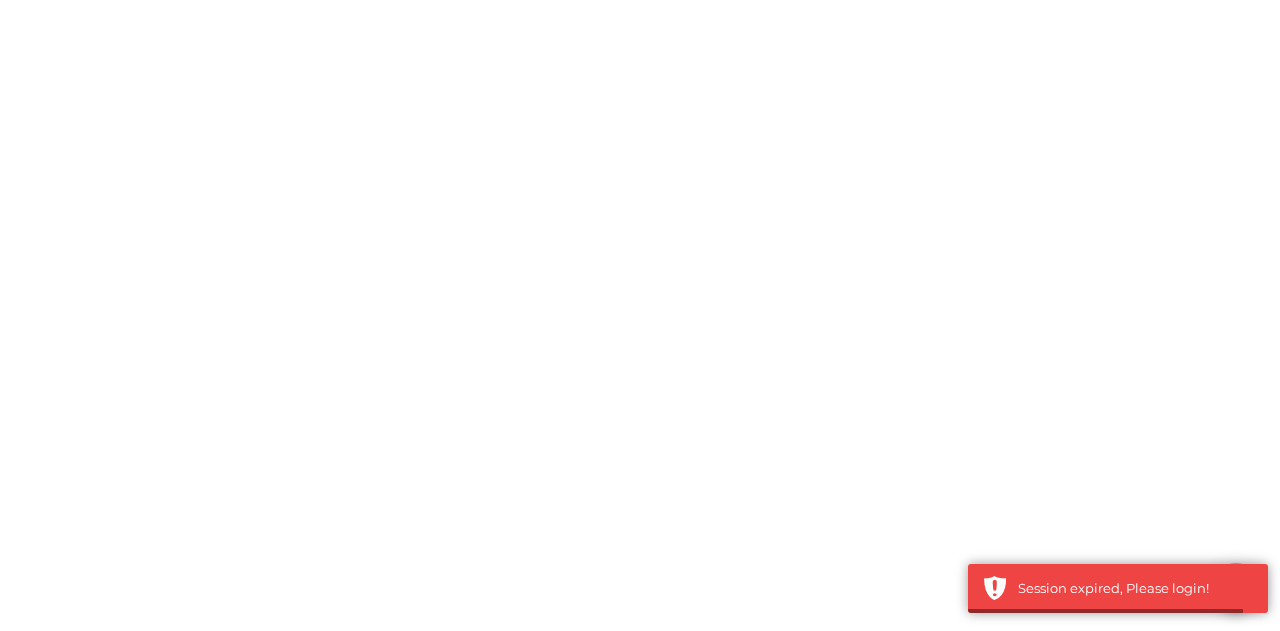 scroll, scrollTop: 0, scrollLeft: 0, axis: both 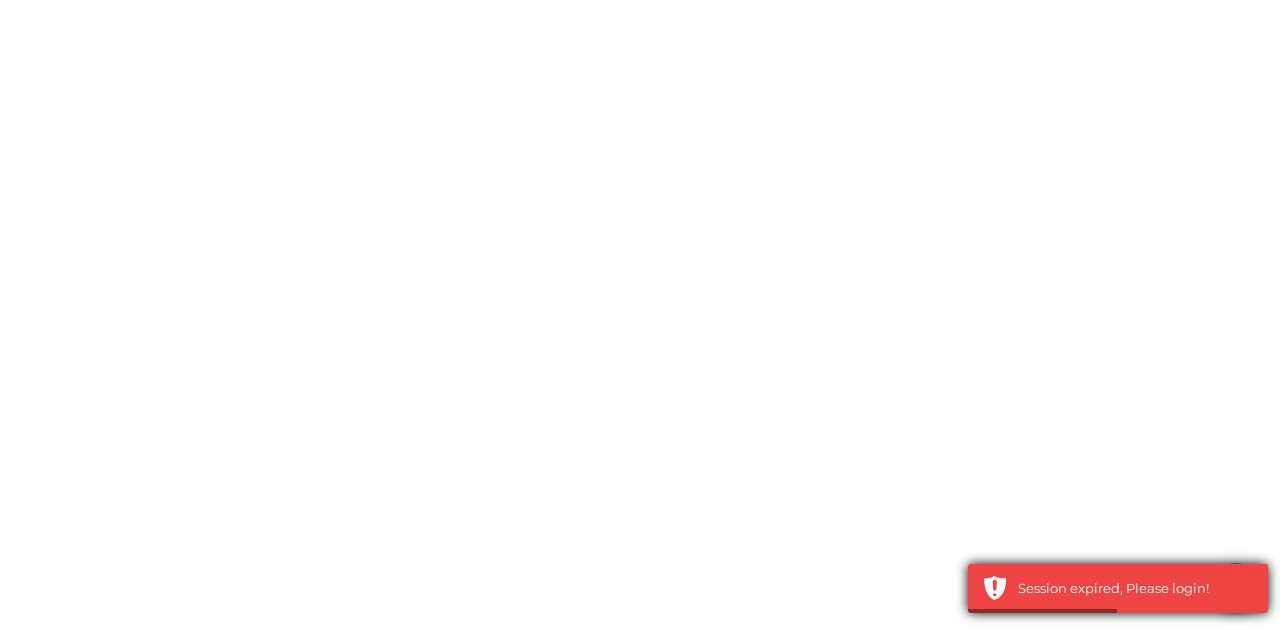 click at bounding box center [1042, 611] 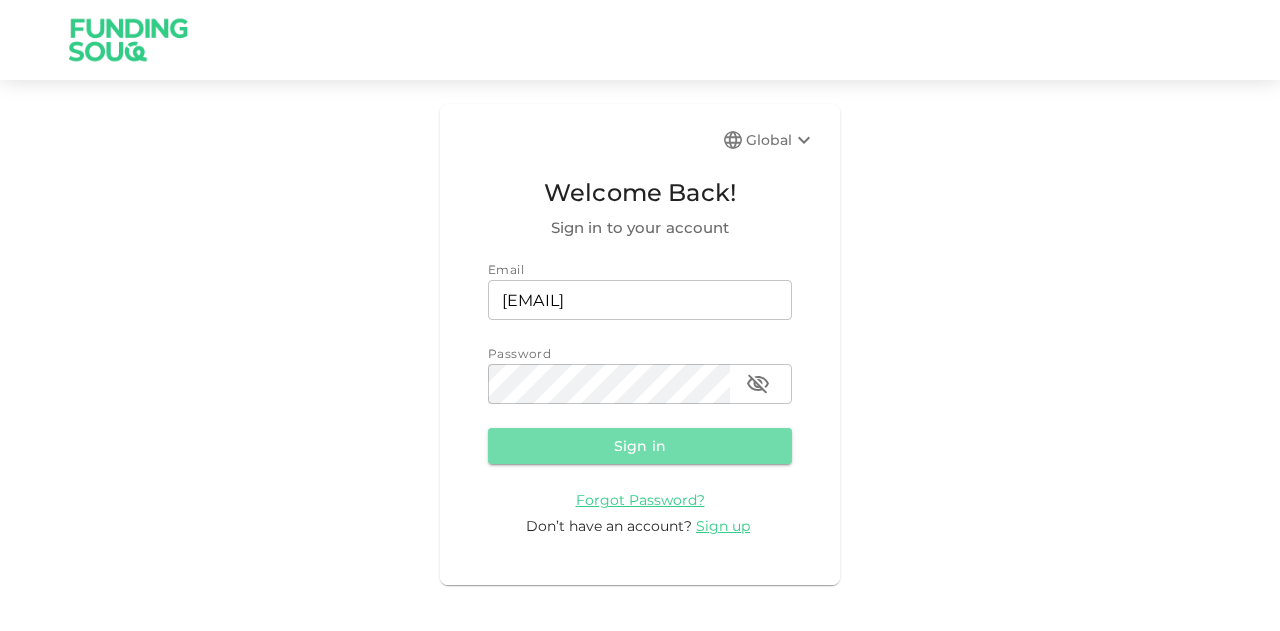 scroll, scrollTop: 0, scrollLeft: 0, axis: both 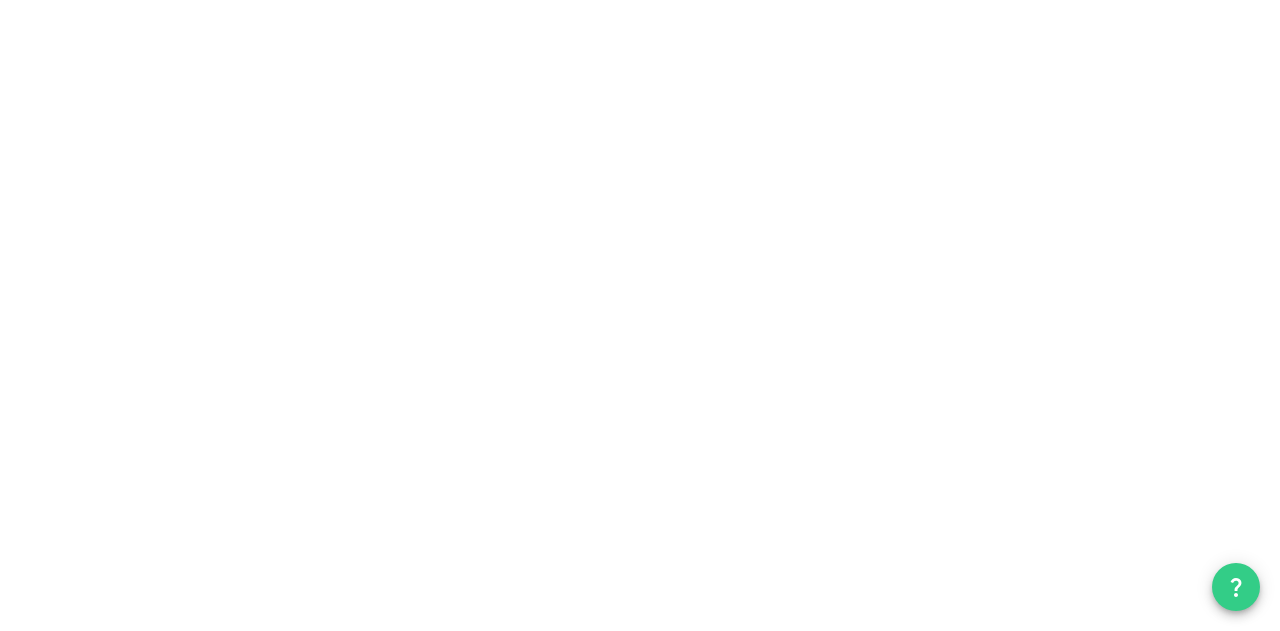 click on "Welcome to Funding Souq   Take a quick 3-minute tour and get set for your first investment! Let's Start I'm Ok" at bounding box center [640, 315] 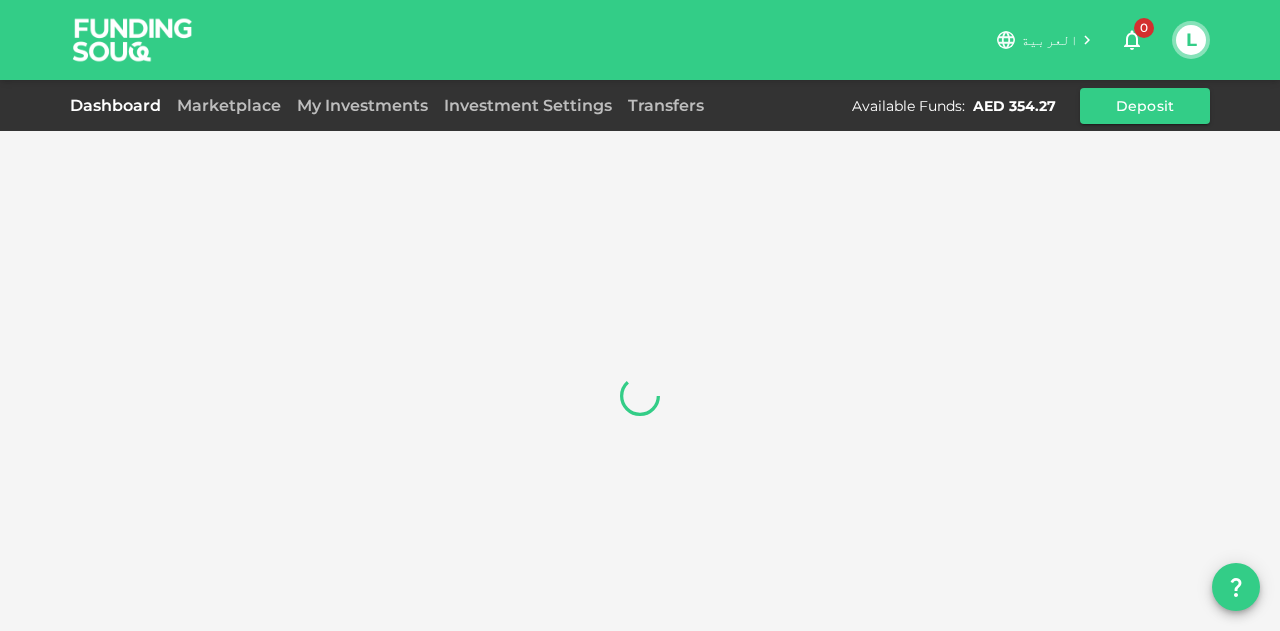 scroll, scrollTop: 0, scrollLeft: 0, axis: both 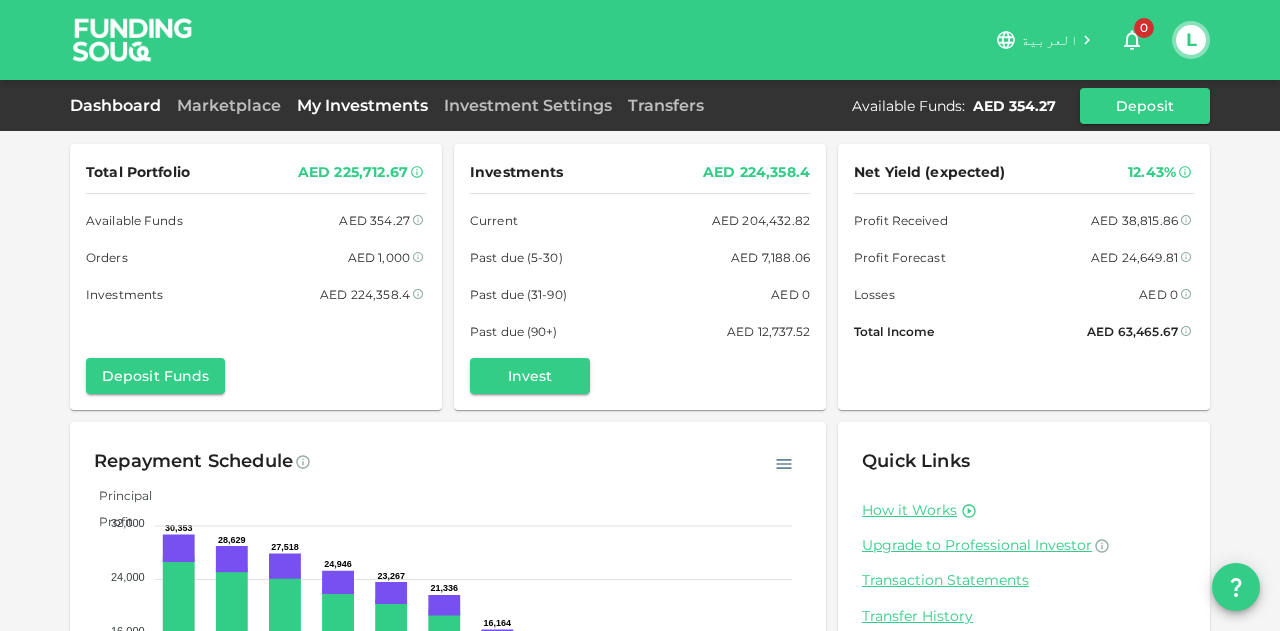click on "My Investments" at bounding box center [362, 105] 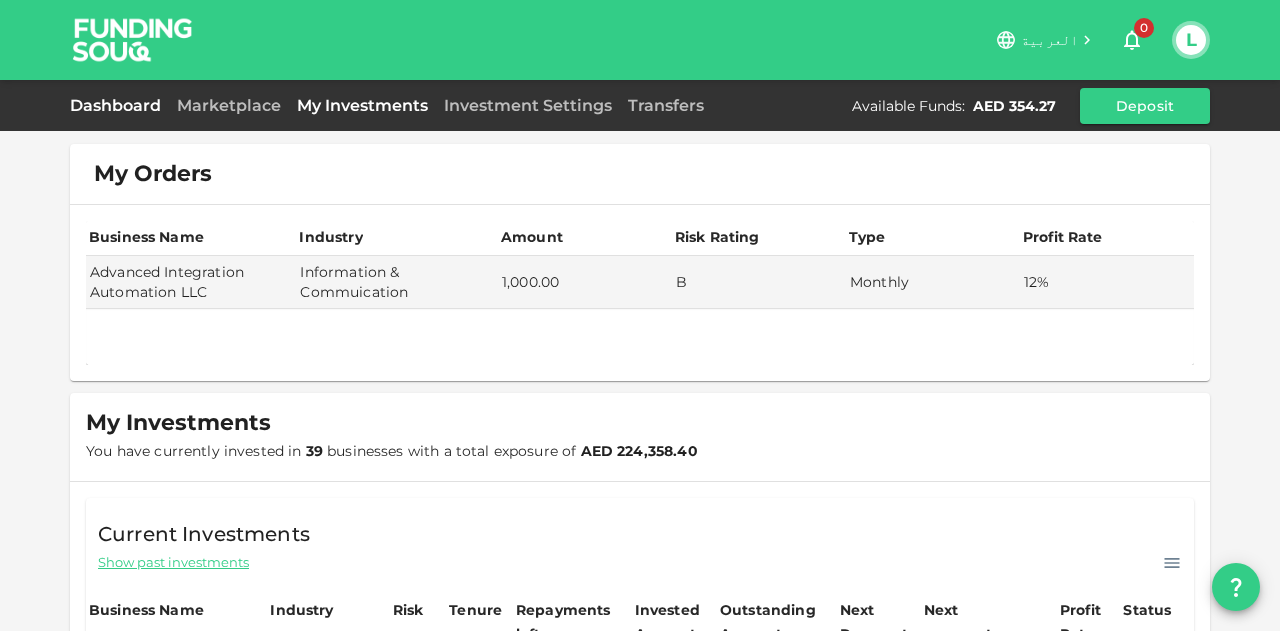 click on "Dashboard" at bounding box center (119, 105) 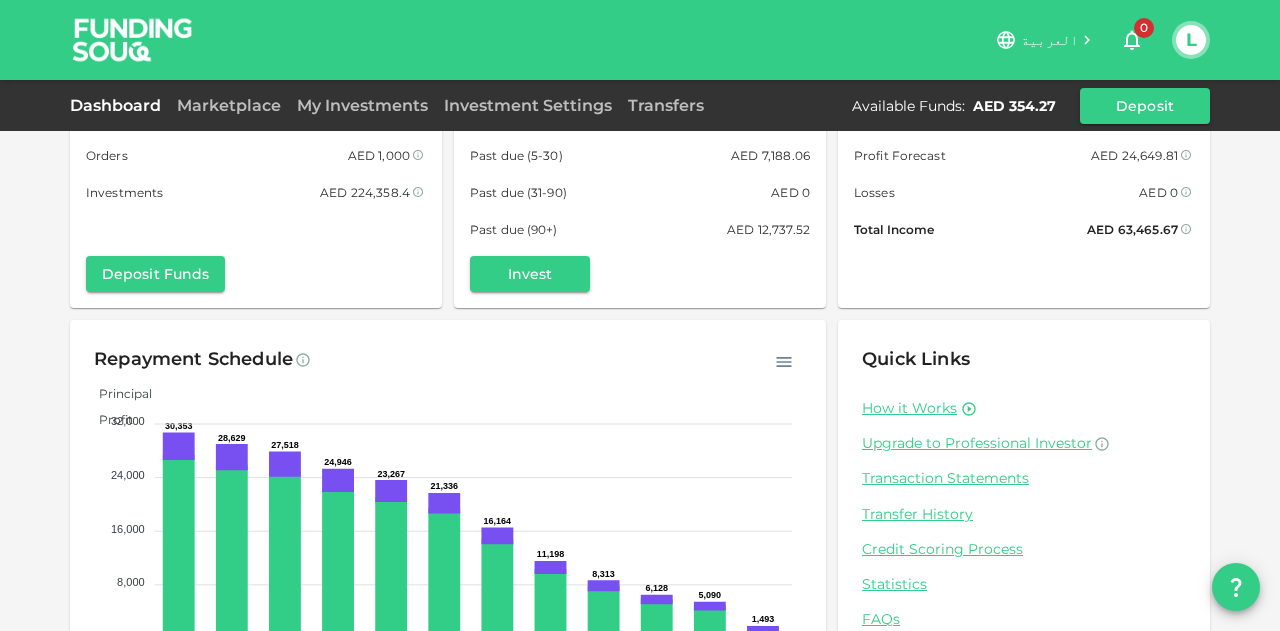 scroll, scrollTop: 196, scrollLeft: 0, axis: vertical 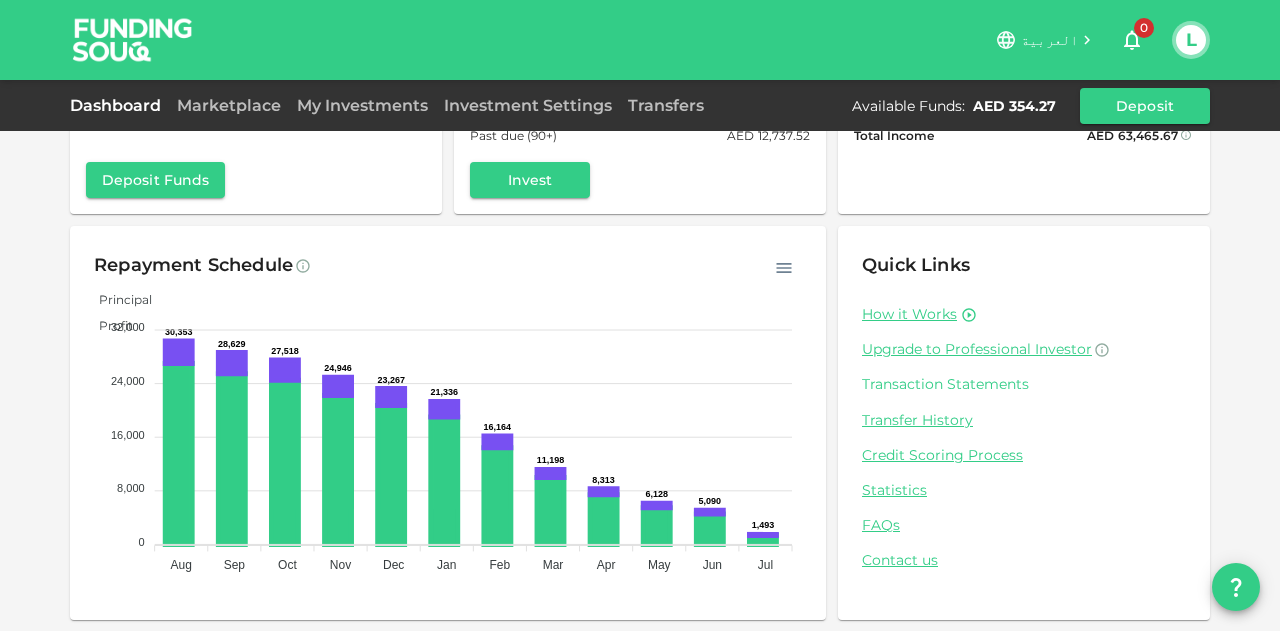 click on "Transaction Statements" at bounding box center [1024, 384] 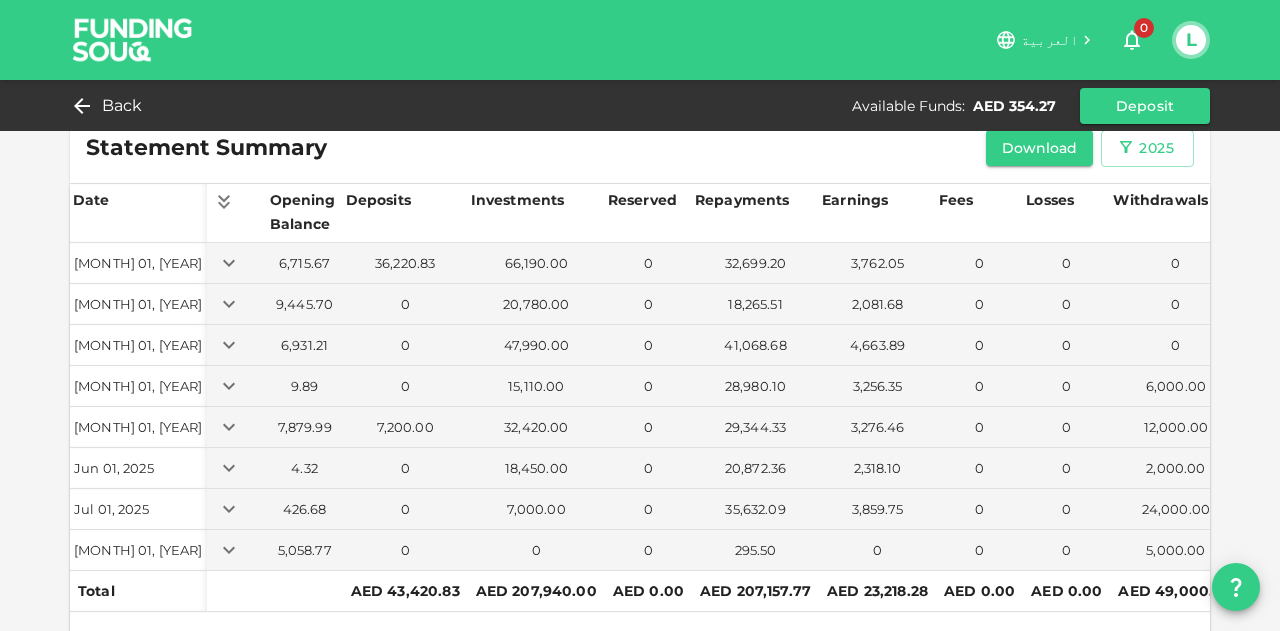 scroll, scrollTop: 0, scrollLeft: 0, axis: both 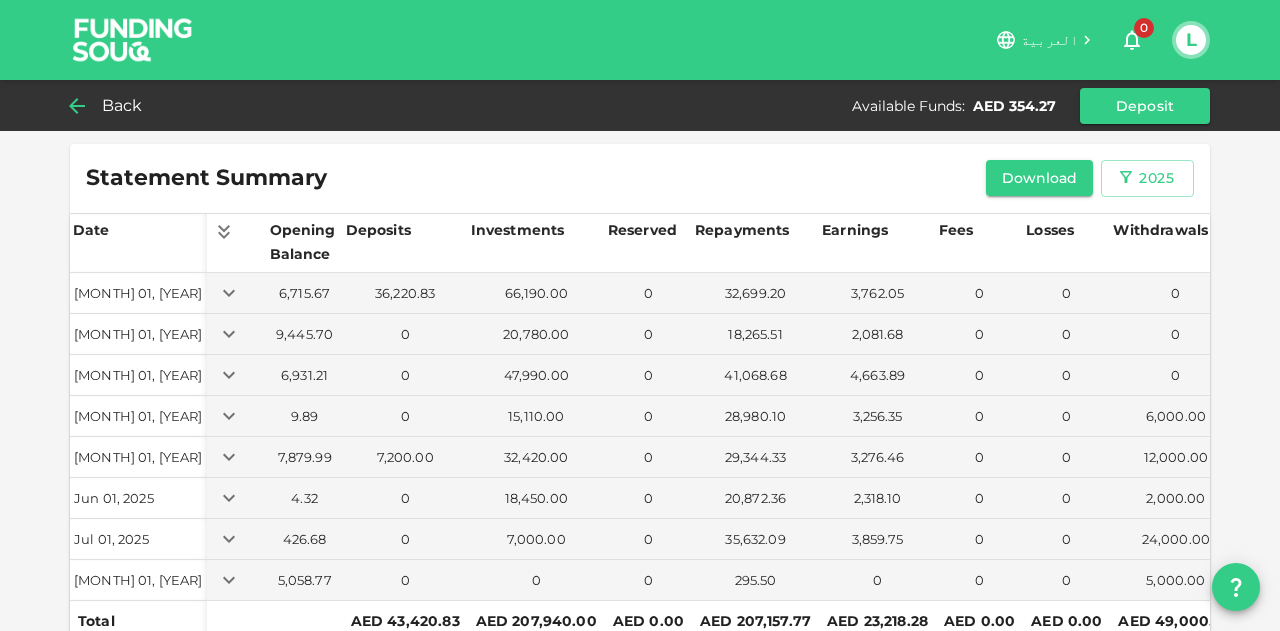 click 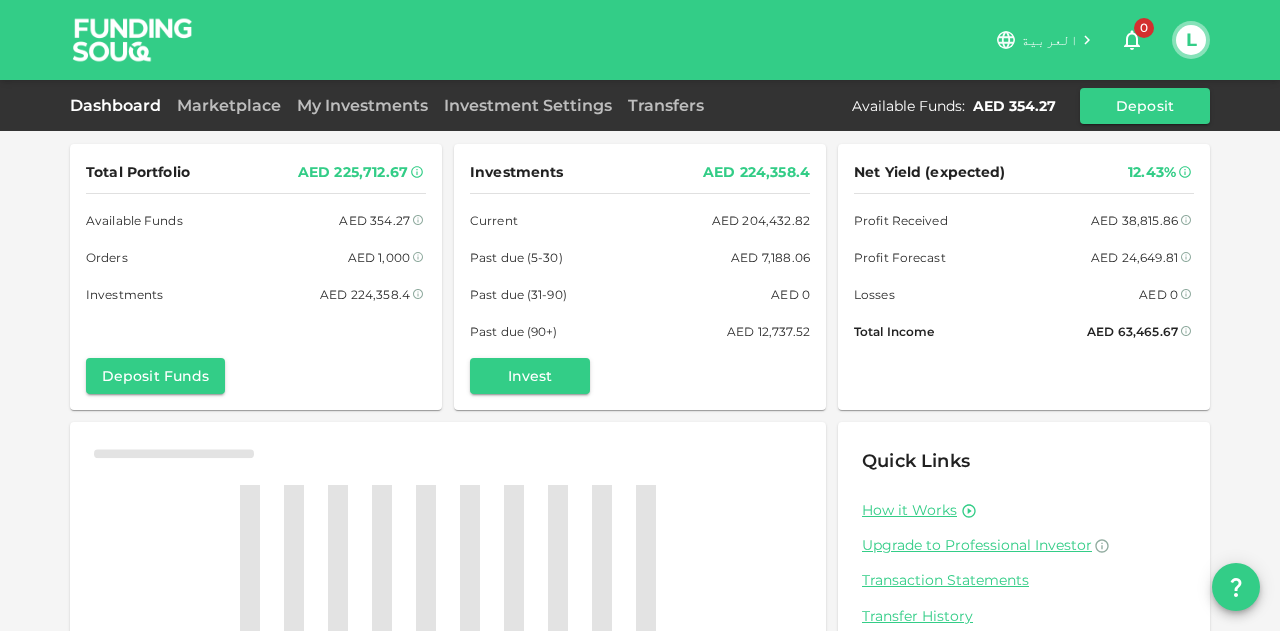 click on "Dashboard" at bounding box center (119, 105) 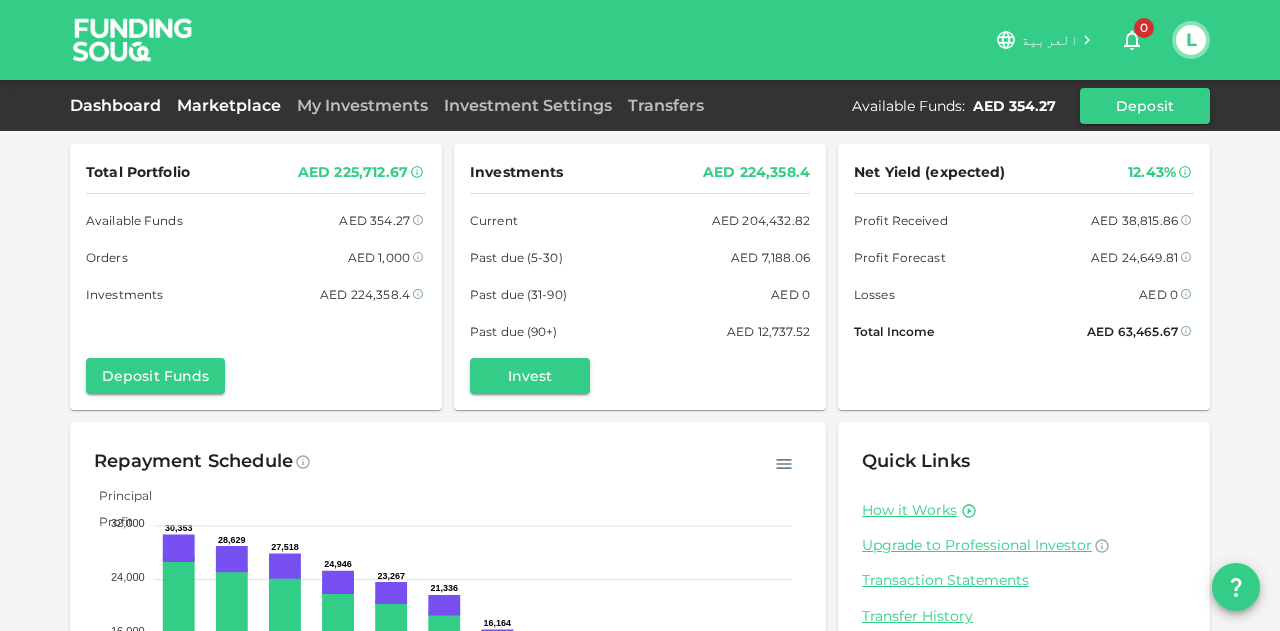 click on "Marketplace" at bounding box center [229, 105] 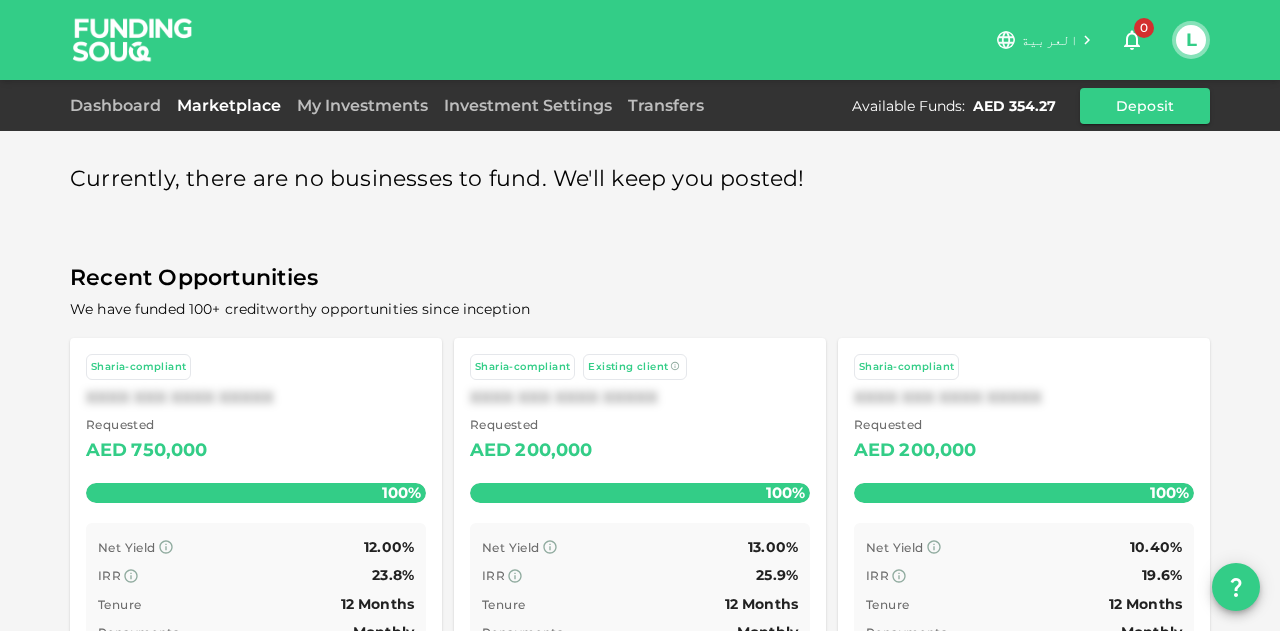 click on "My Investments" at bounding box center [362, 106] 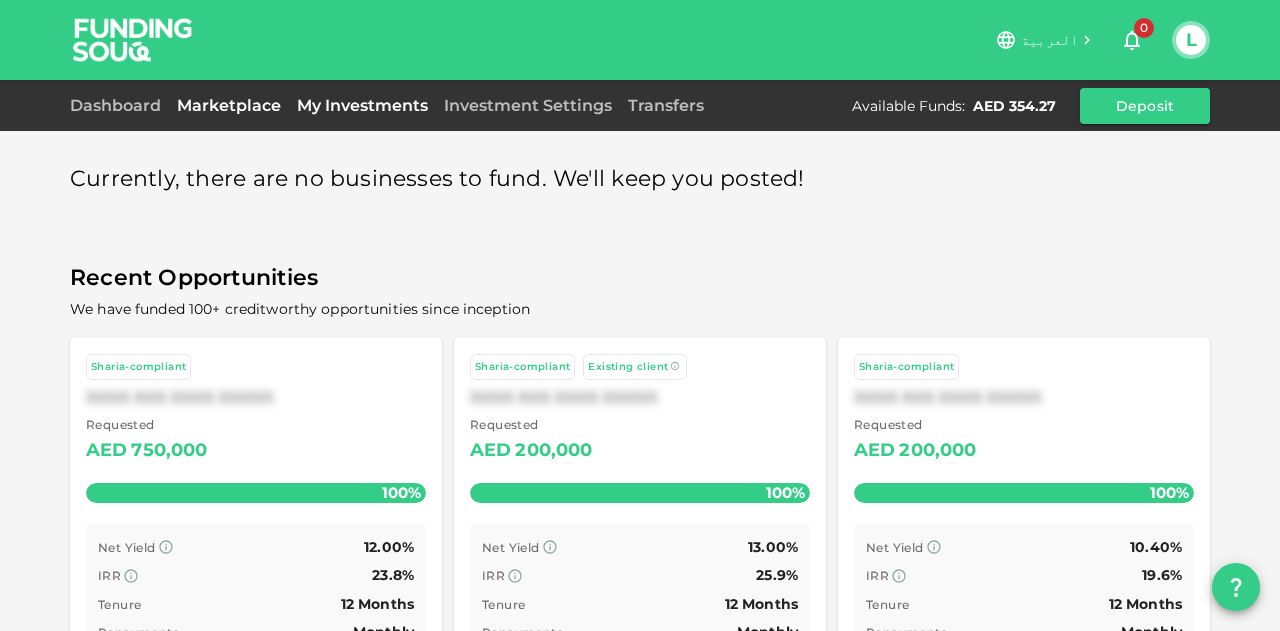 click on "My Investments" at bounding box center [362, 105] 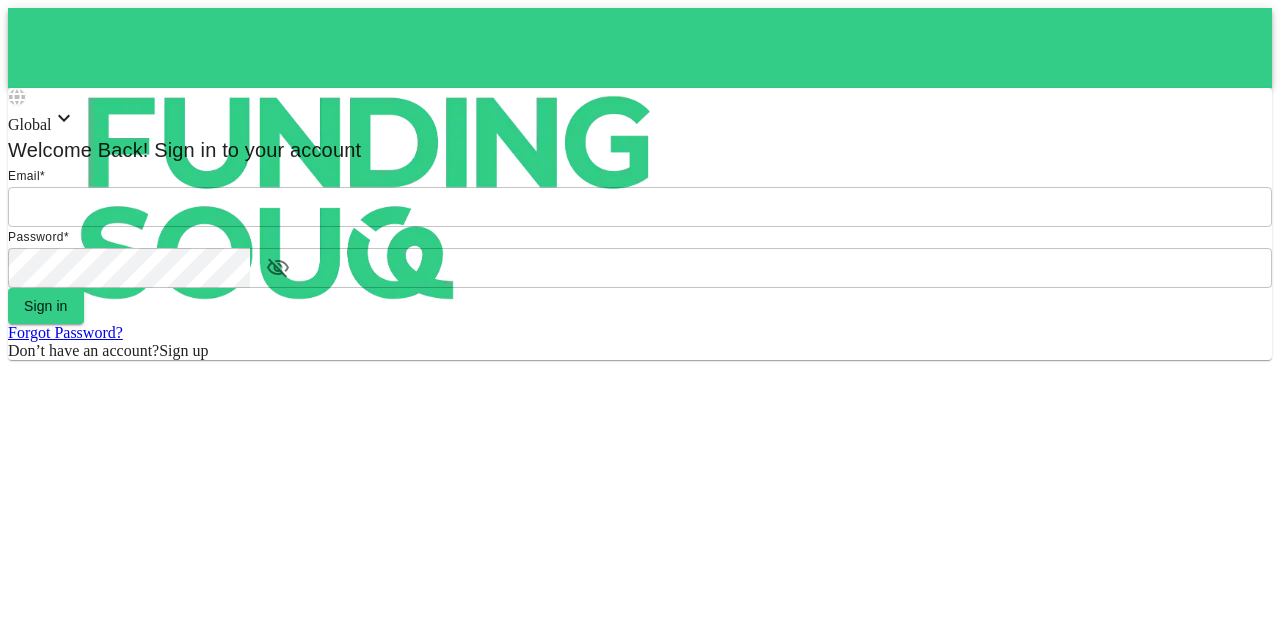 scroll, scrollTop: 0, scrollLeft: 0, axis: both 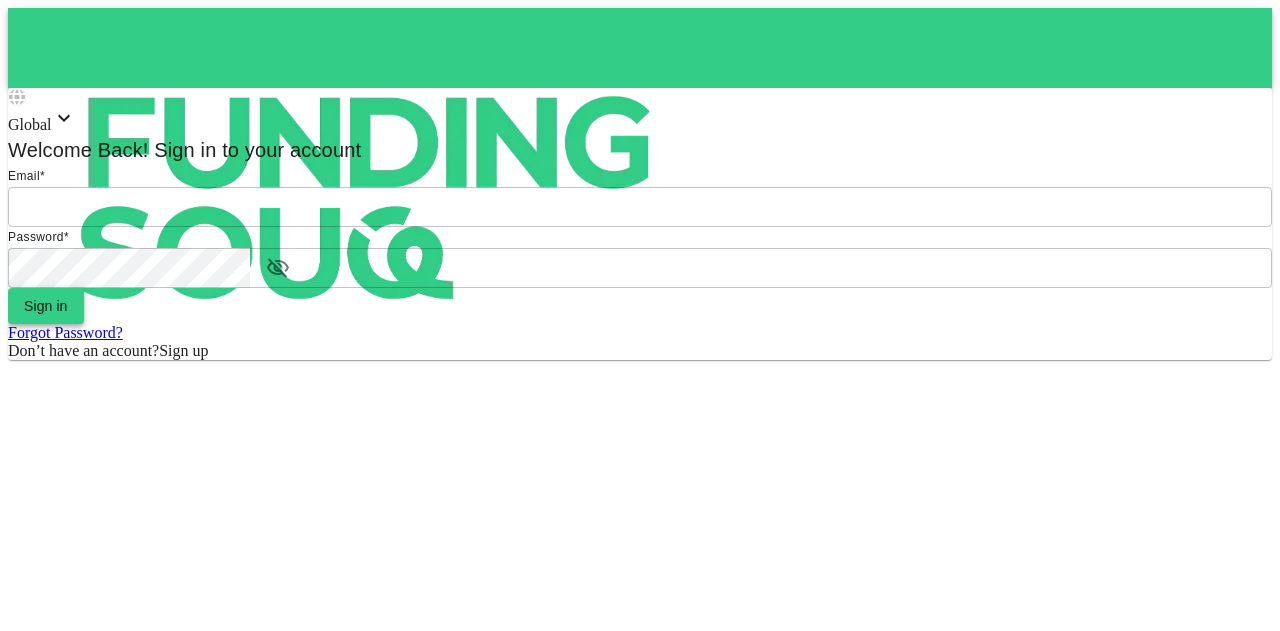 type on "[EMAIL]" 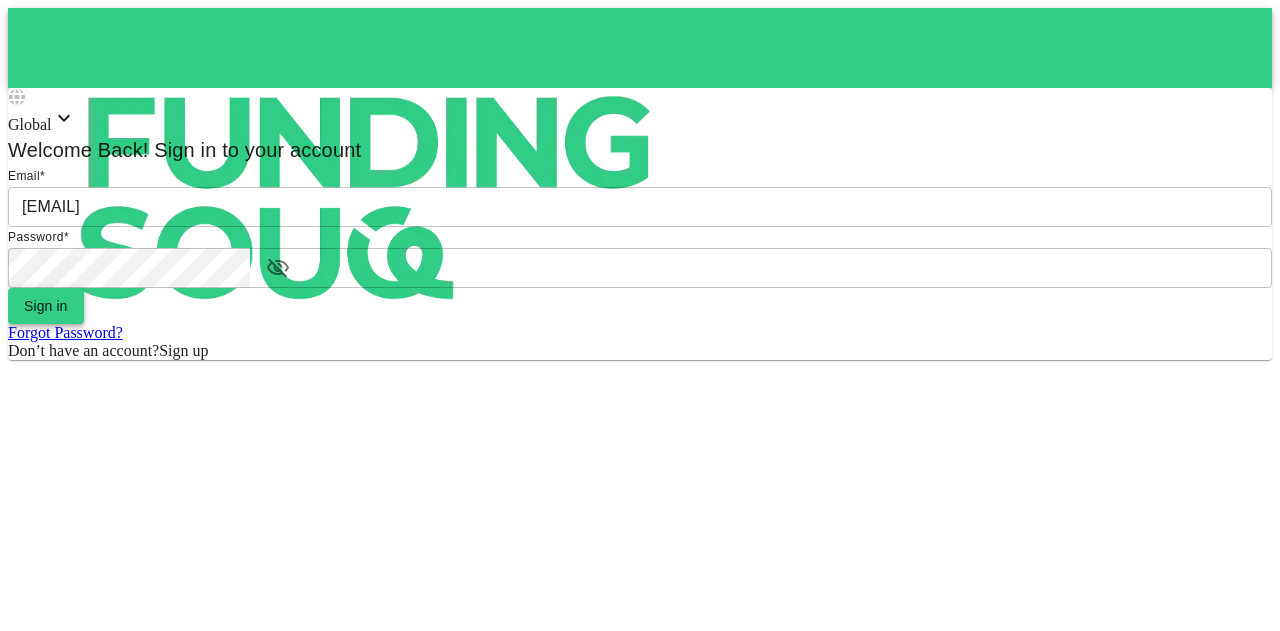 click on "Sign in" at bounding box center (46, 306) 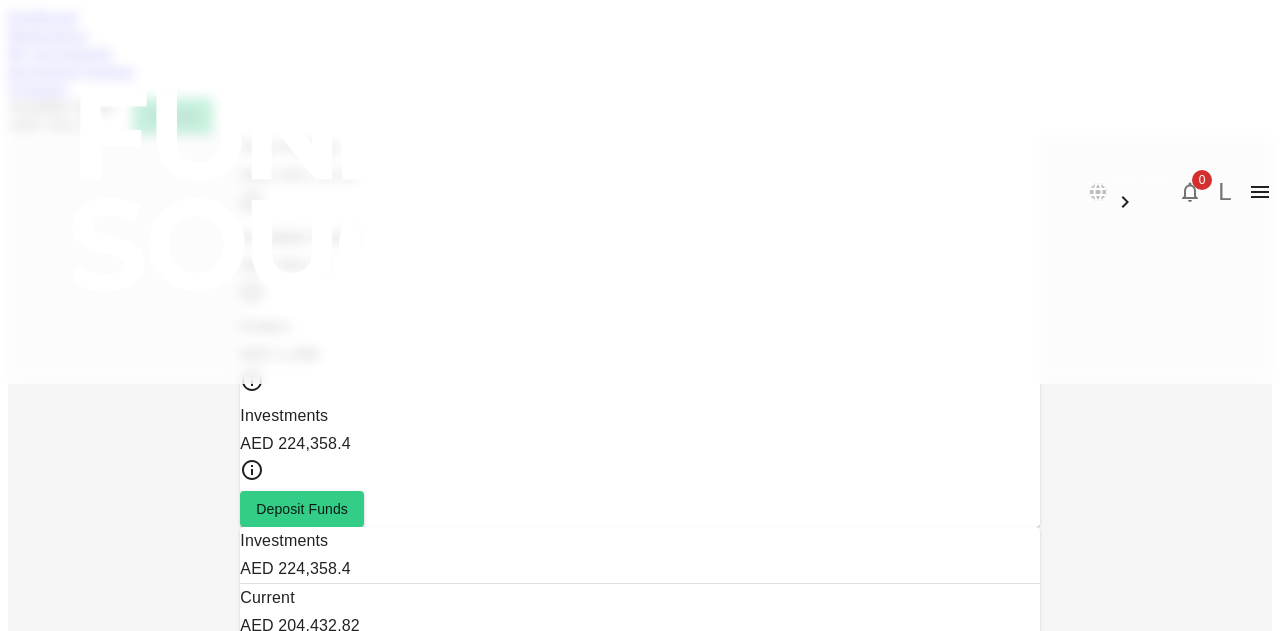 click on "Dashboard Marketplace My Investments Investment Settings Transfers Available Funds : AED   354.27 Deposit" at bounding box center (640, 71) 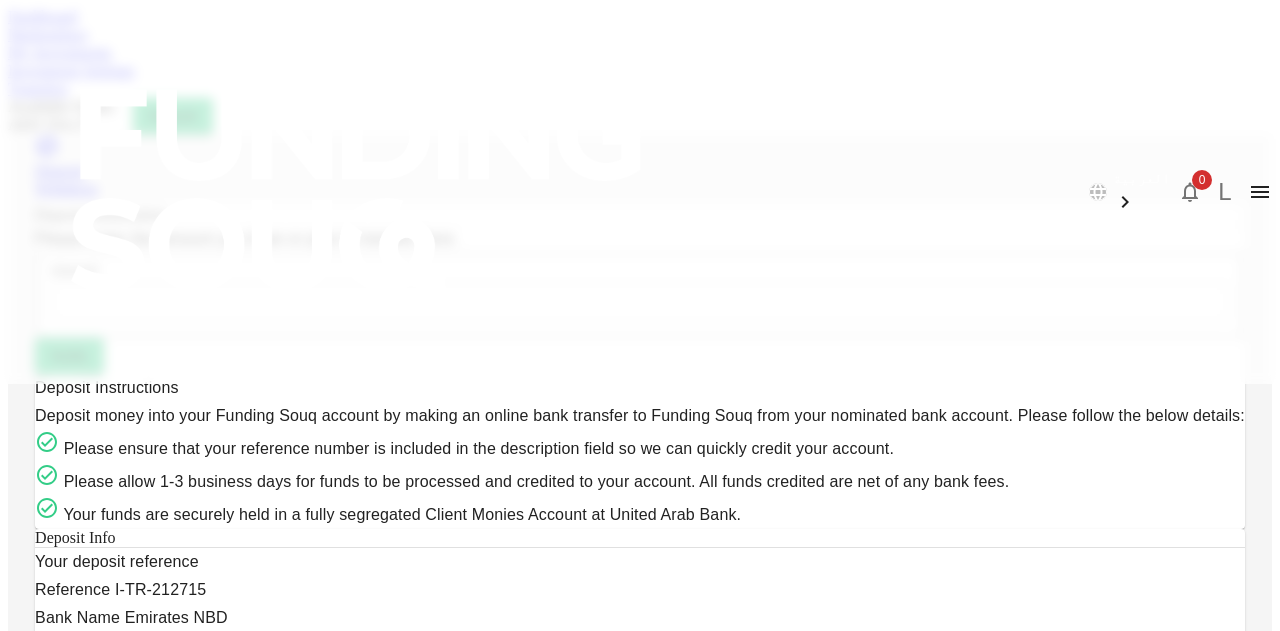 click on "My Investments" at bounding box center [60, 52] 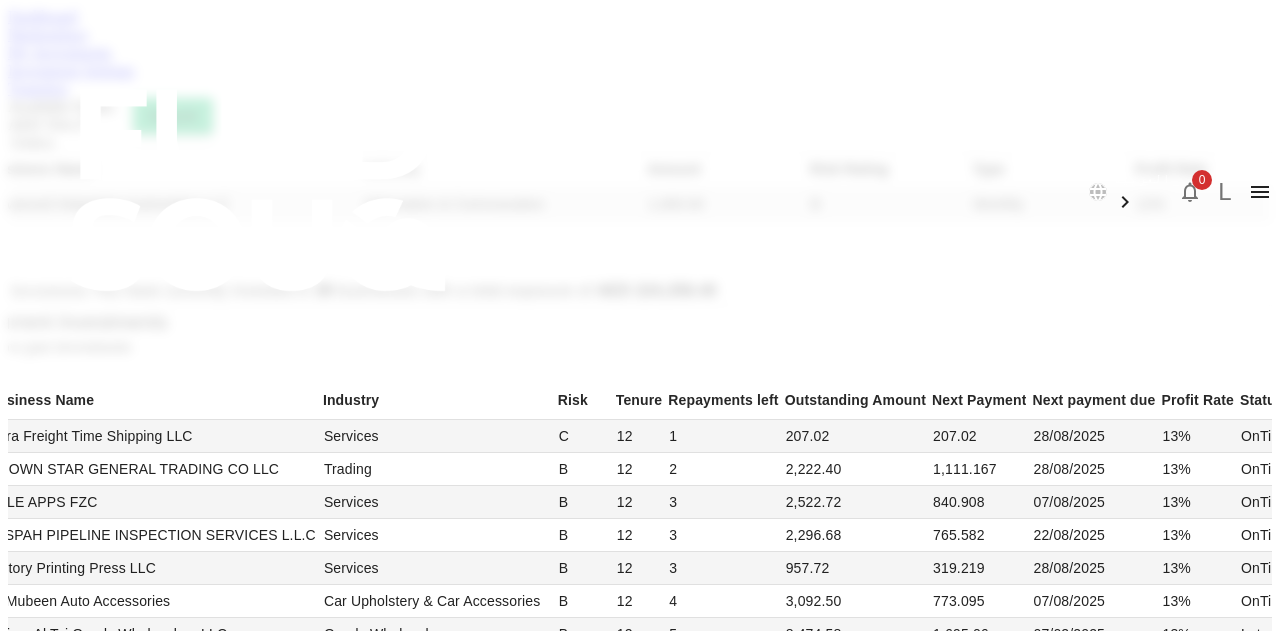 click on "Marketplace" at bounding box center [48, 34] 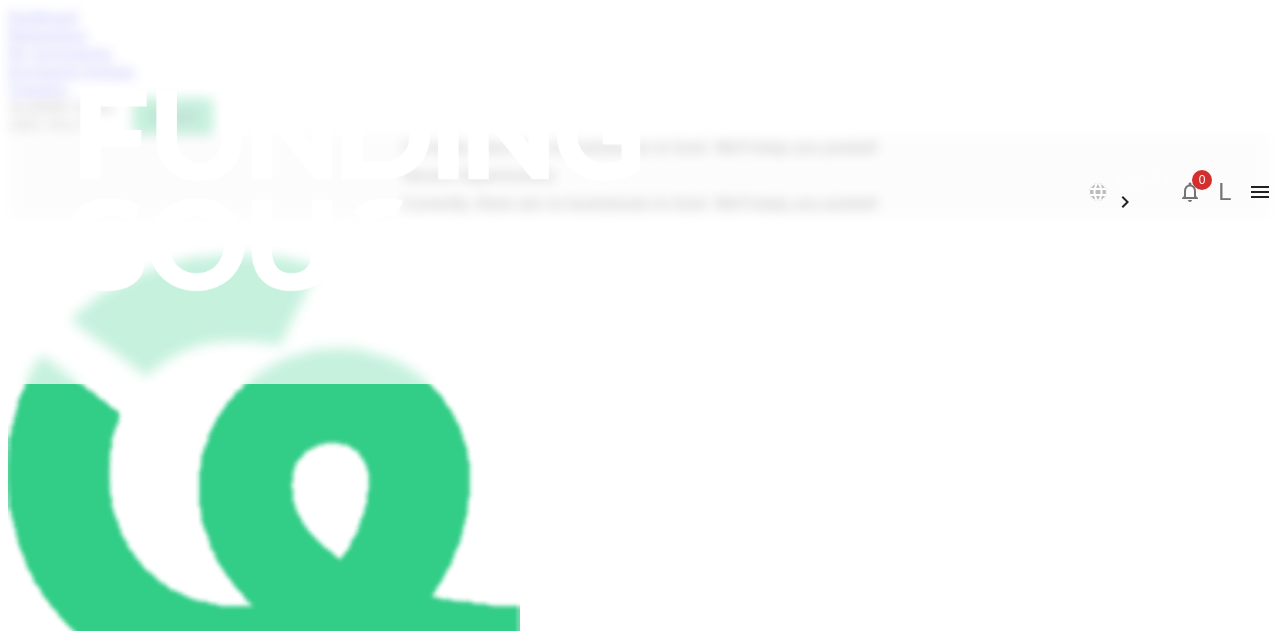 click on "Investment Settings" at bounding box center [71, 70] 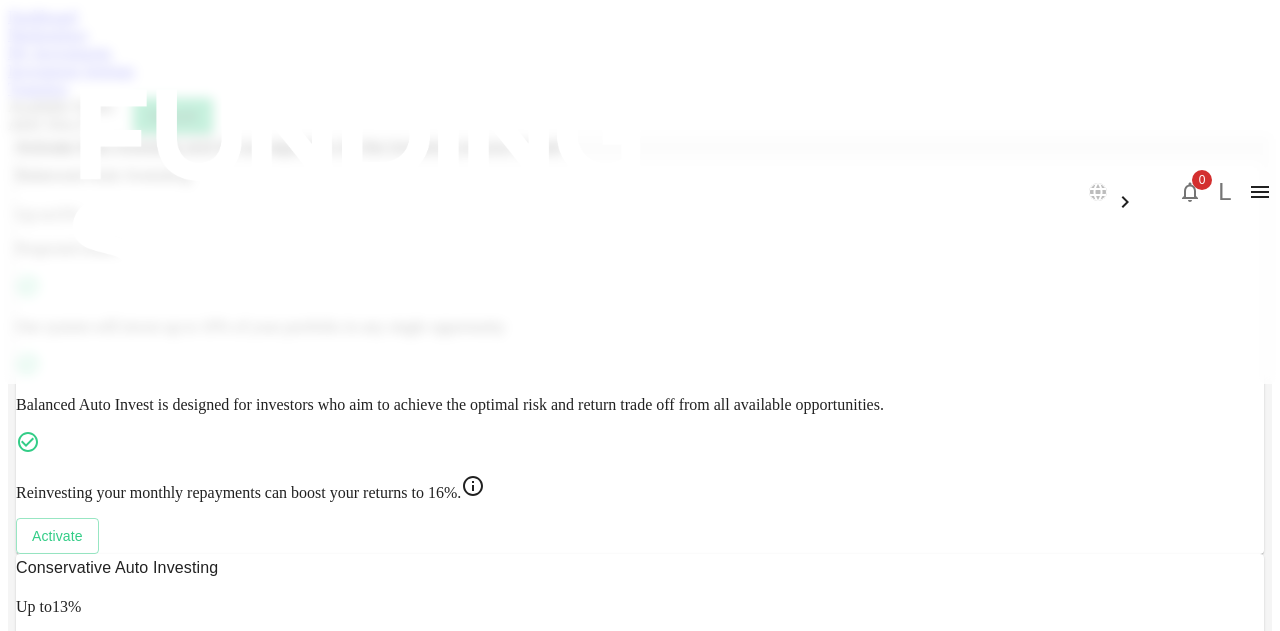click on "Transfers" at bounding box center [38, 88] 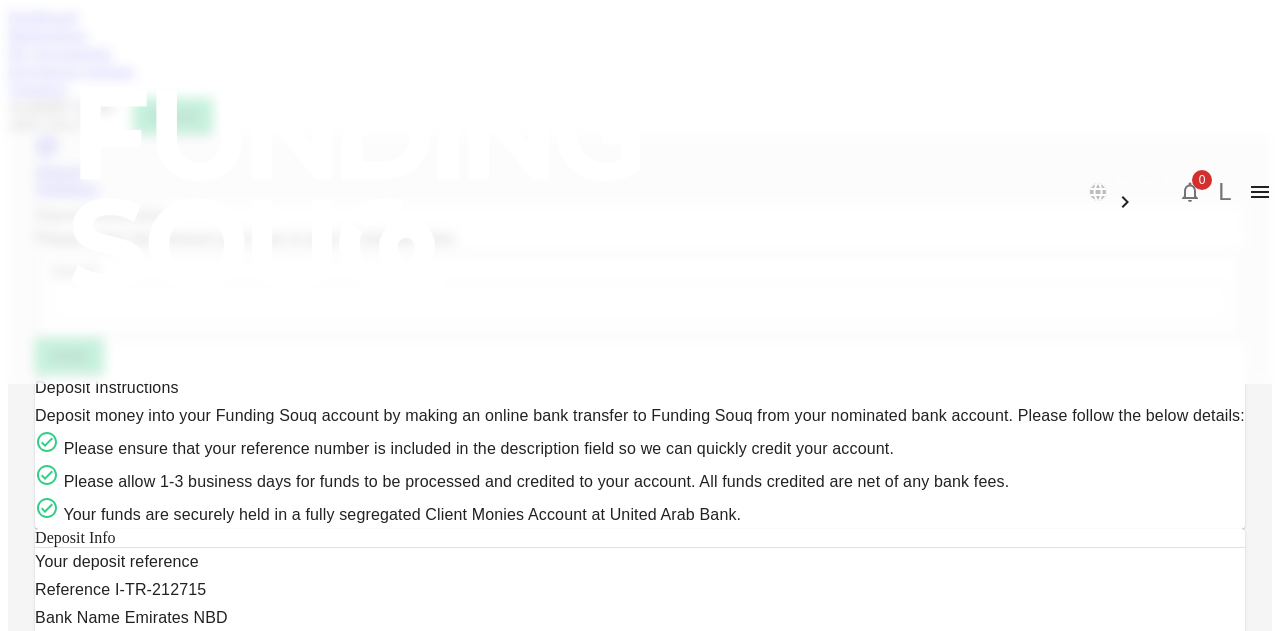 click on "Dashboard" at bounding box center [42, 16] 